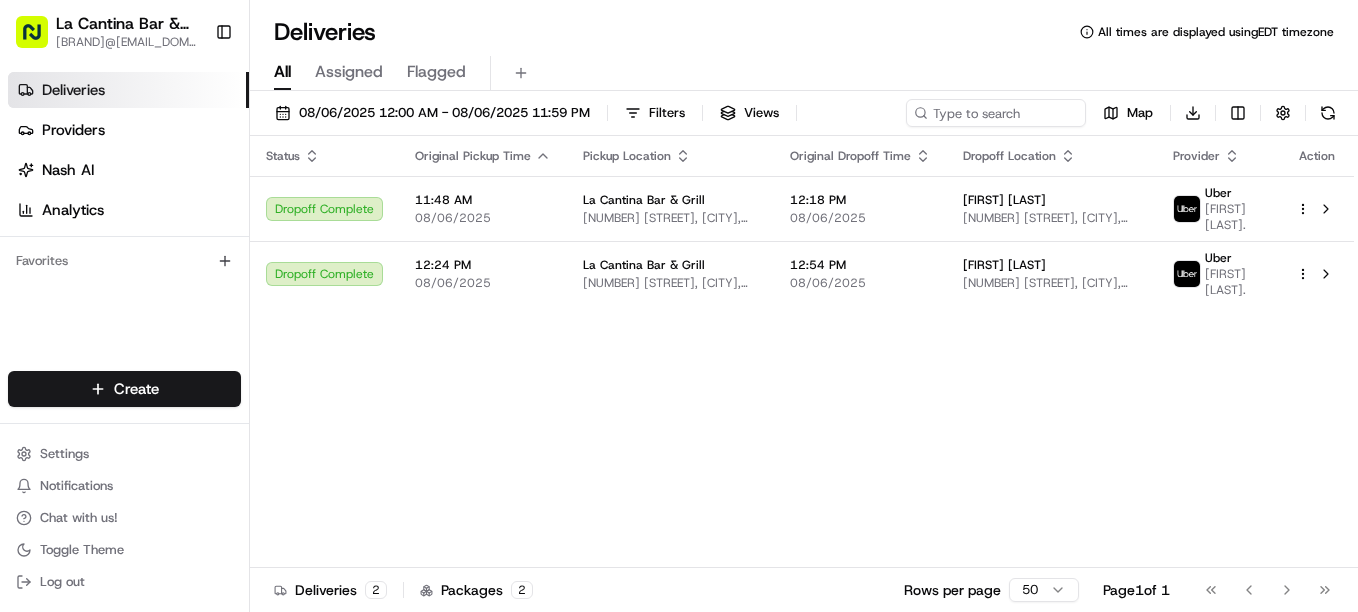scroll, scrollTop: 0, scrollLeft: 0, axis: both 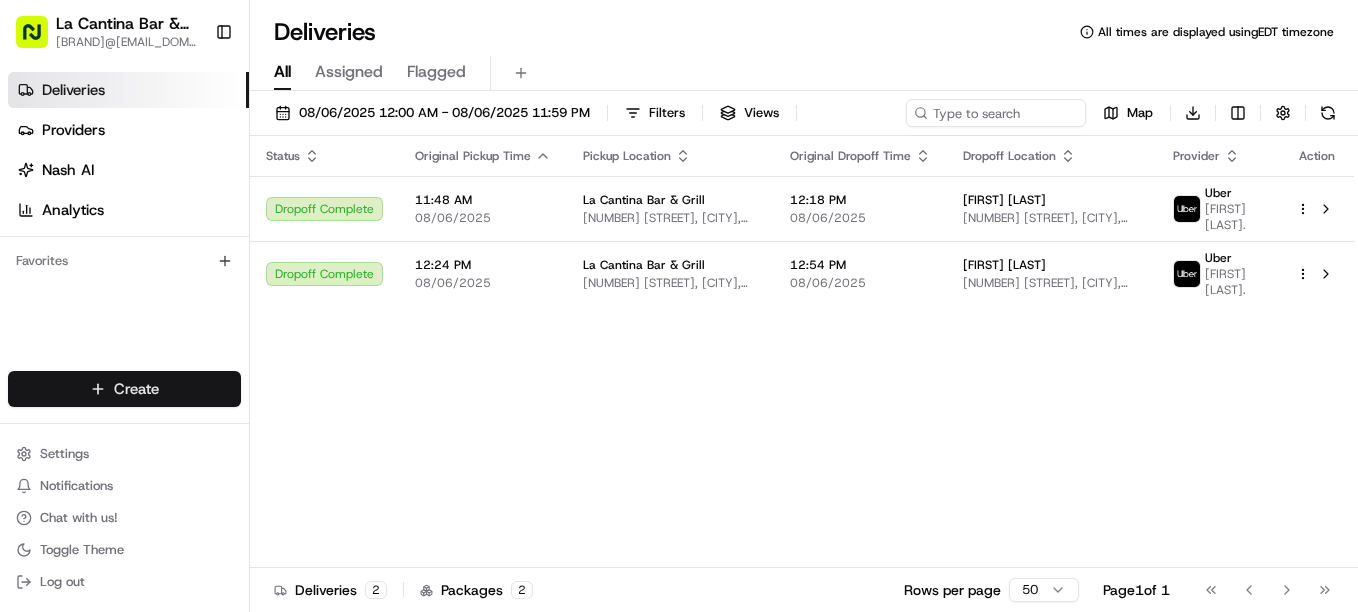 click on "La Cantina Bar & Grill [NUMBER] [STREET], [CITY], [STATE], [COUNTRY] Uber [FIRST] [LAST] Dropoff Complete [TIME] [MONTH] [DAY] [YEAR] La Cantina Bar & Grill [NUMBER] [STREET], [CITY], [STATE], [COUNTRY] Uber" at bounding box center [679, 306] 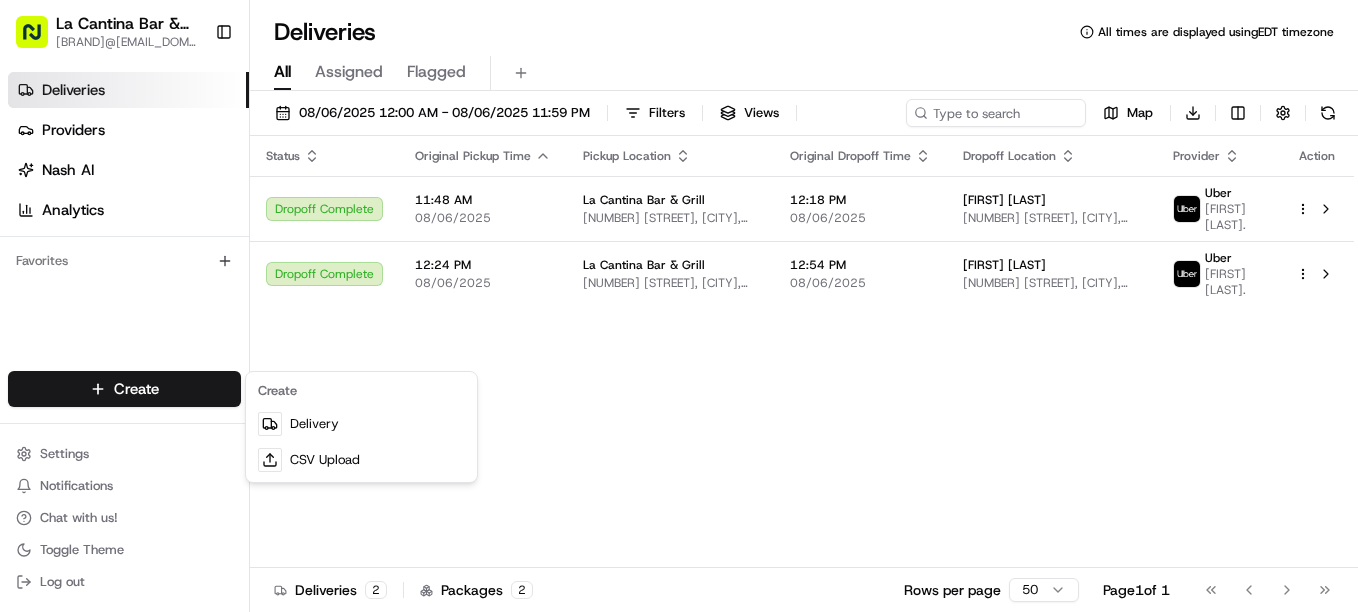 click on "La Cantina Bar & Grill [NUMBER] [STREET], [CITY], [STATE], [COUNTRY] Uber [FIRST] [LAST] Dropoff Complete [TIME] [MONTH] [DAY] [YEAR] La Cantina Bar & Grill [NUMBER] [STREET], [CITY], [STATE], [COUNTRY] Uber" at bounding box center (679, 306) 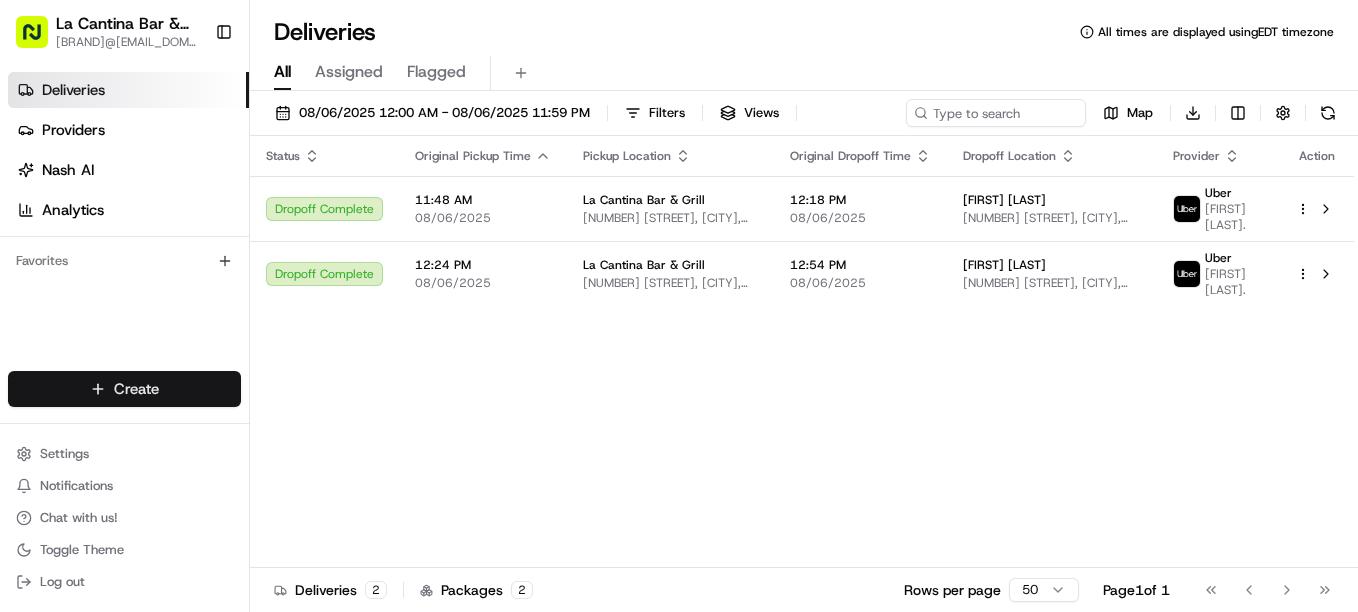 click on "La Cantina Bar & Grill [NUMBER] [STREET], [CITY], [STATE], [COUNTRY] Uber [FIRST] [LAST] Dropoff Complete [TIME] [MONTH] [DAY] [YEAR] La Cantina Bar & Grill [NUMBER] [STREET], [CITY], [STATE], [COUNTRY] Uber" at bounding box center [679, 306] 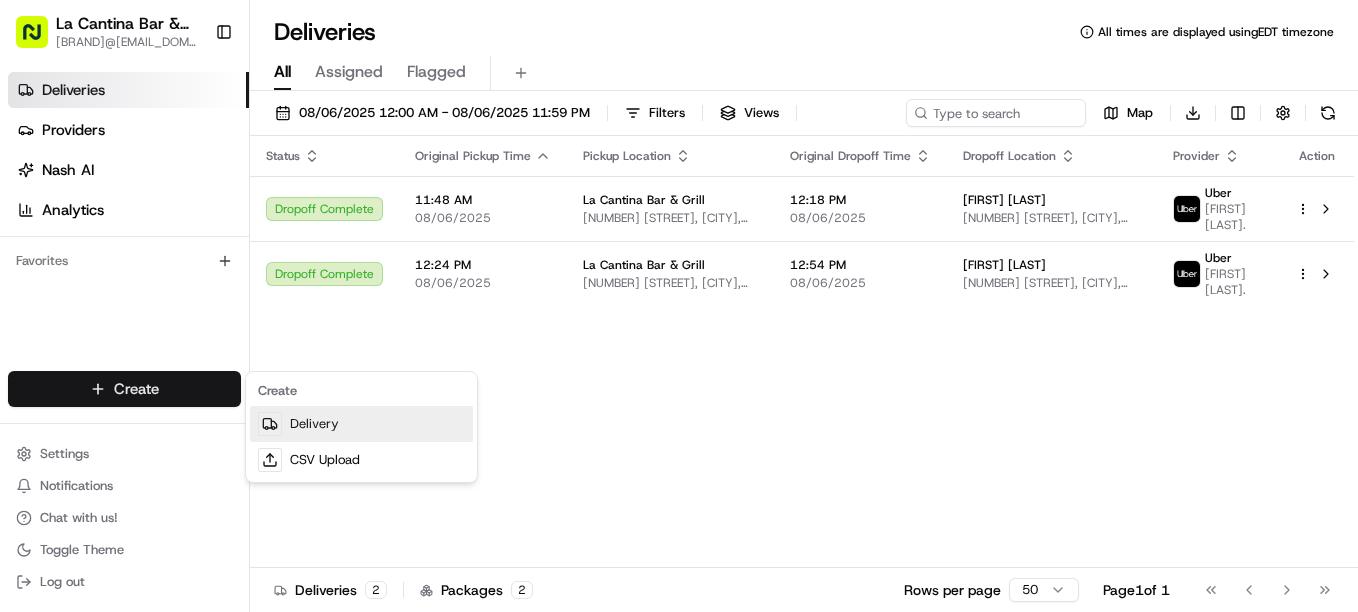 click on "Delivery" at bounding box center [361, 424] 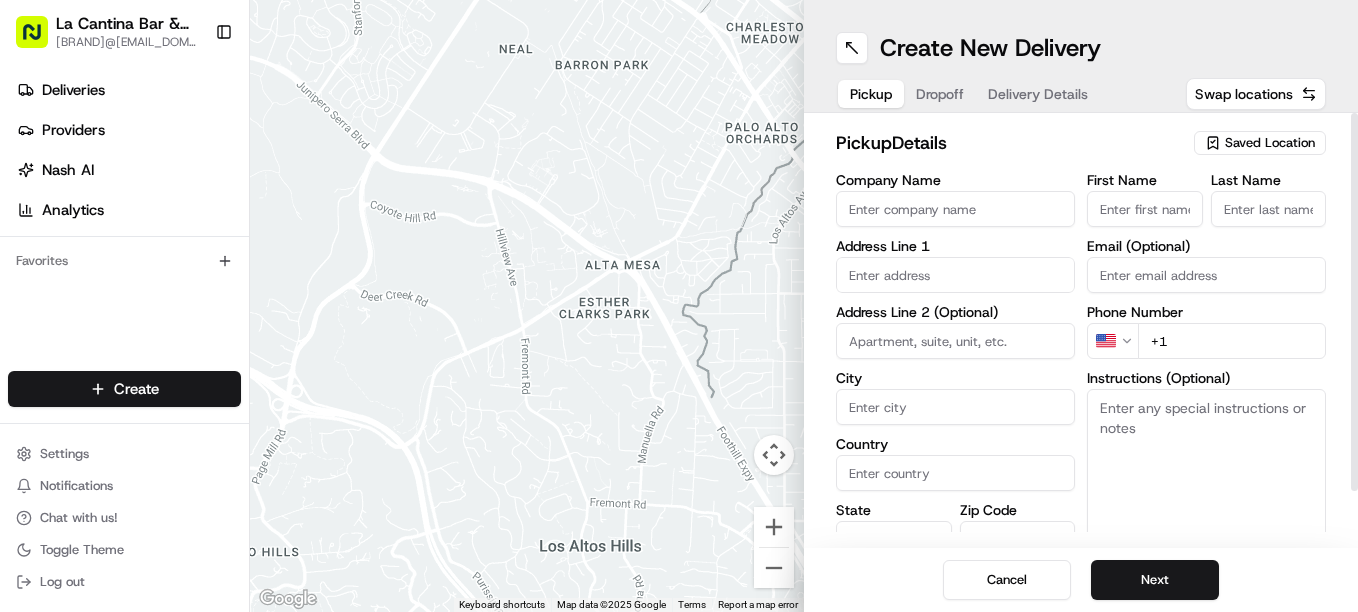 click on "Company Name" at bounding box center (955, 209) 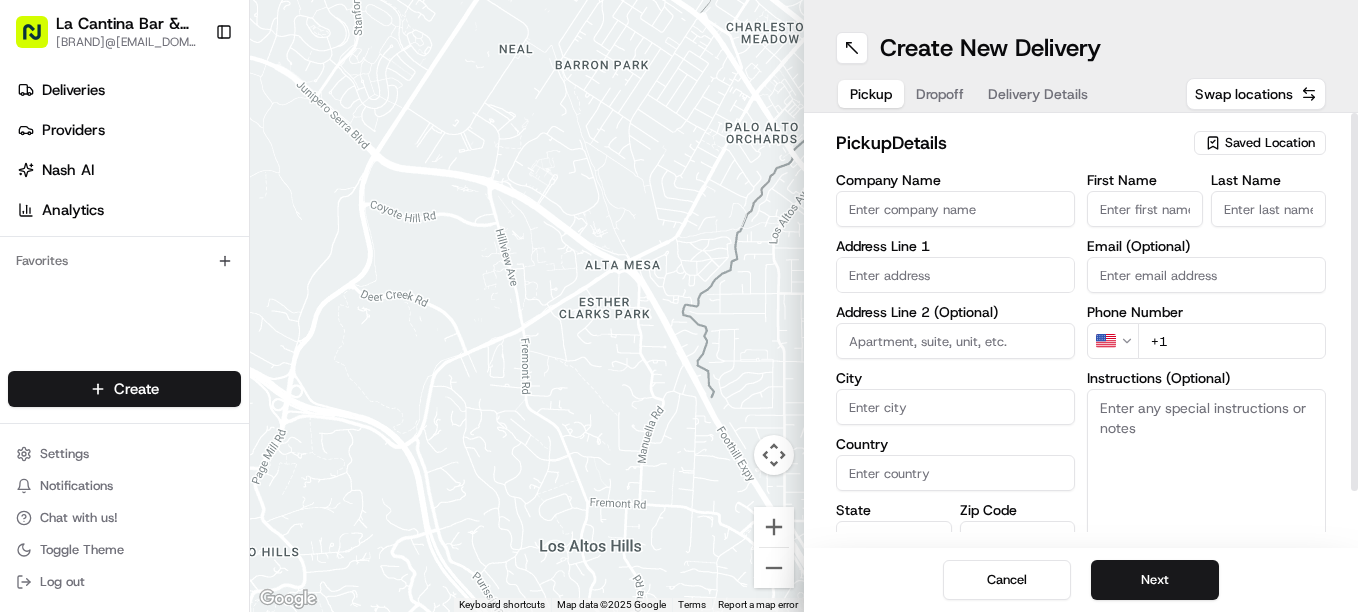type on "La Cantina Bar & Grill" 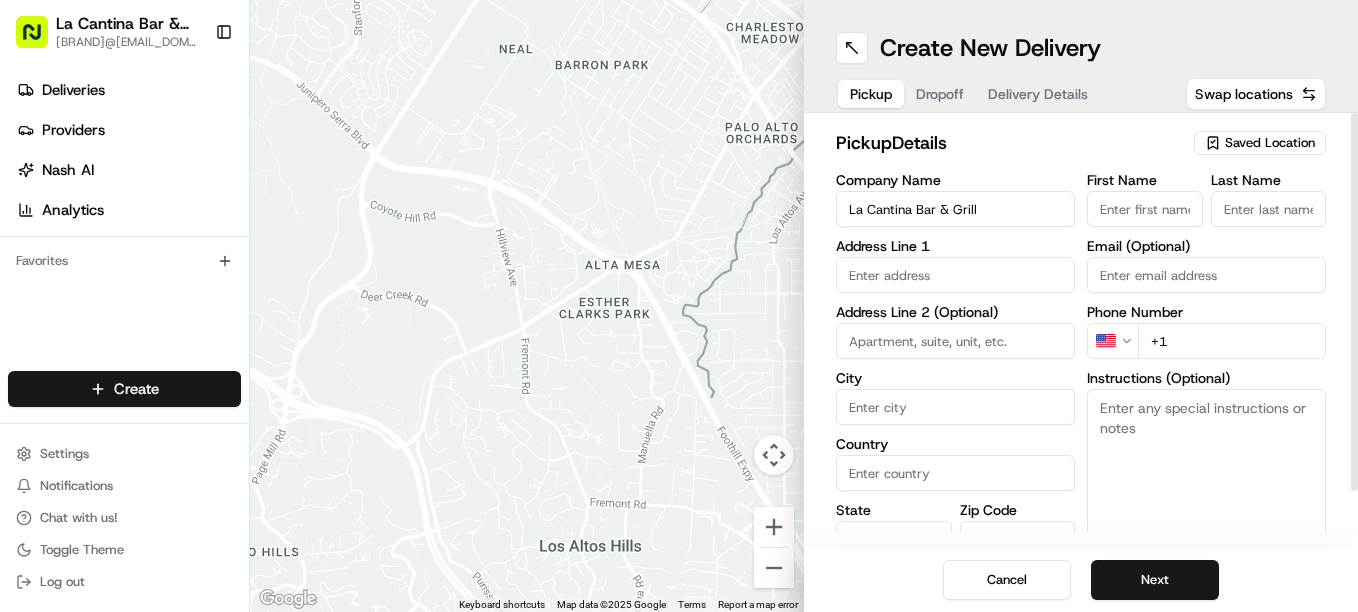 type on "[NUMBER] [STREET]" 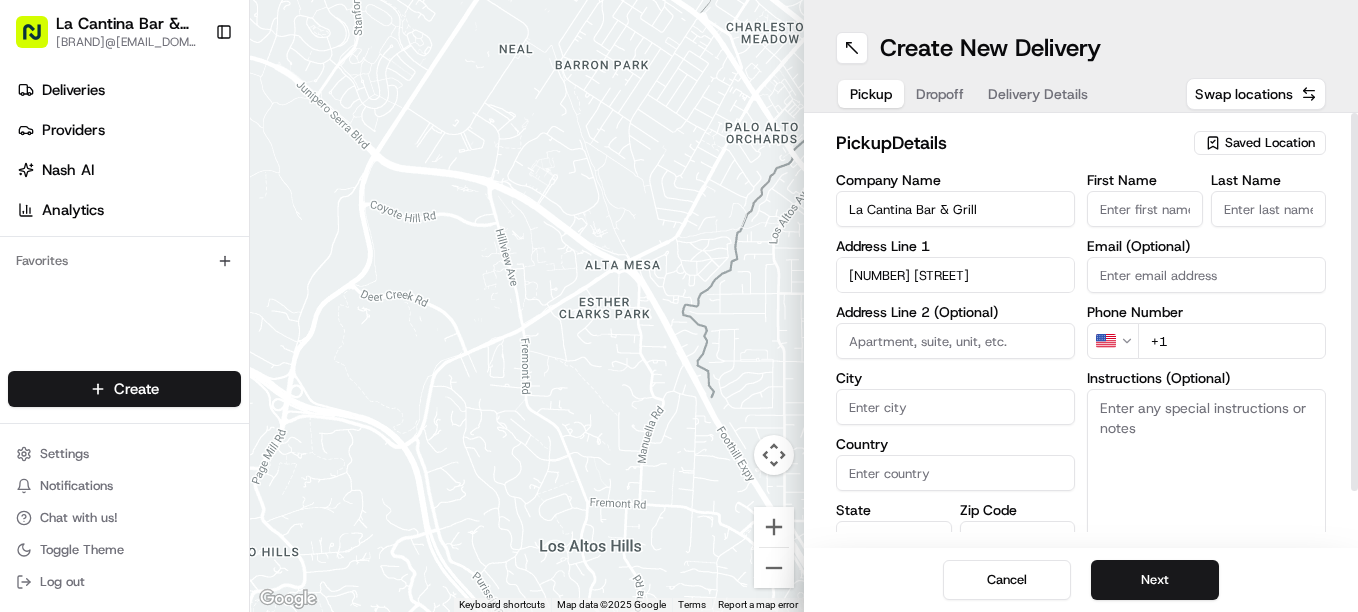 type on "Plainfield" 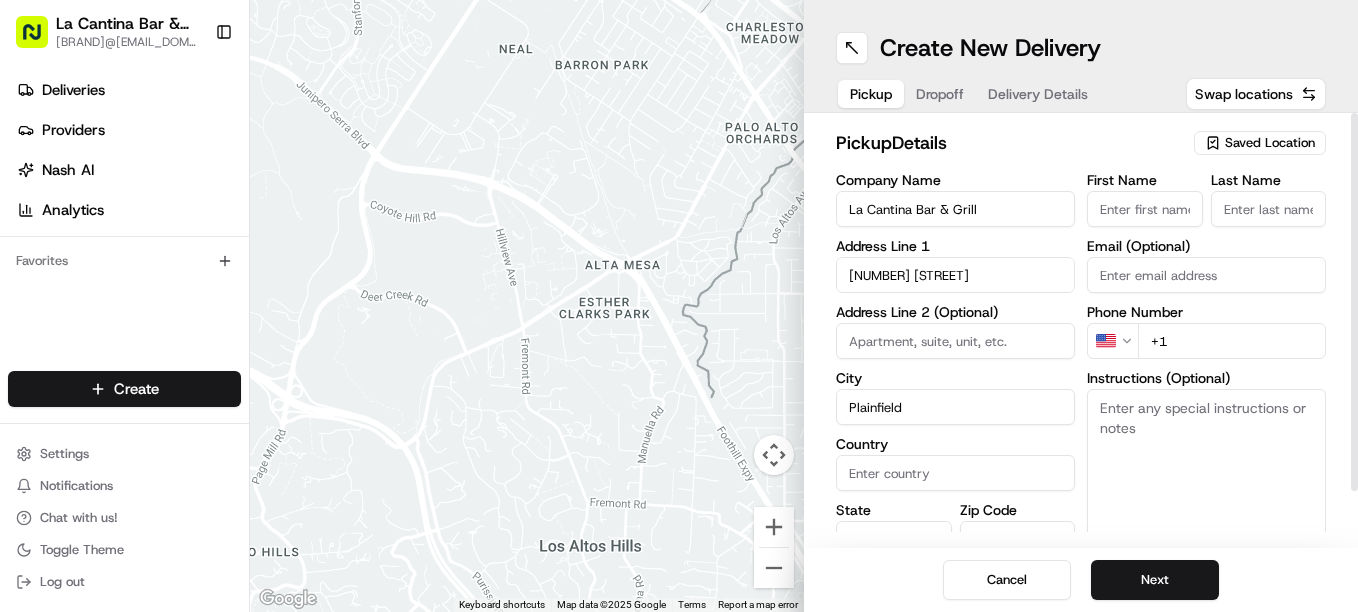 type on "United States" 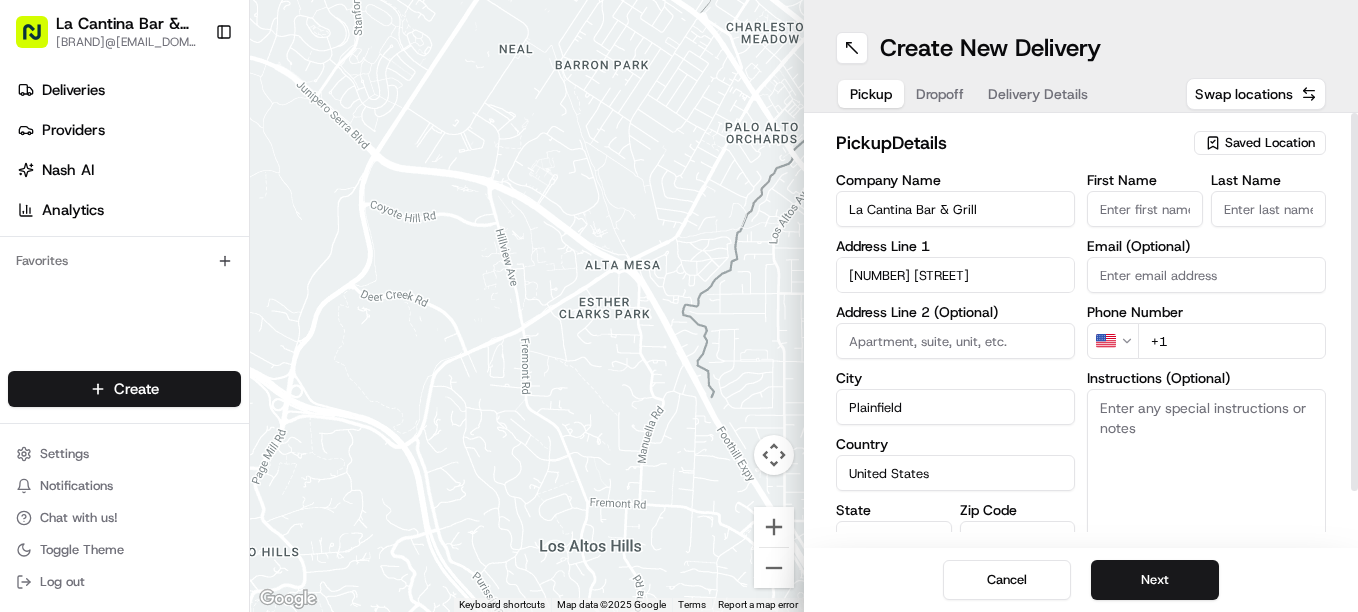 type on "CT" 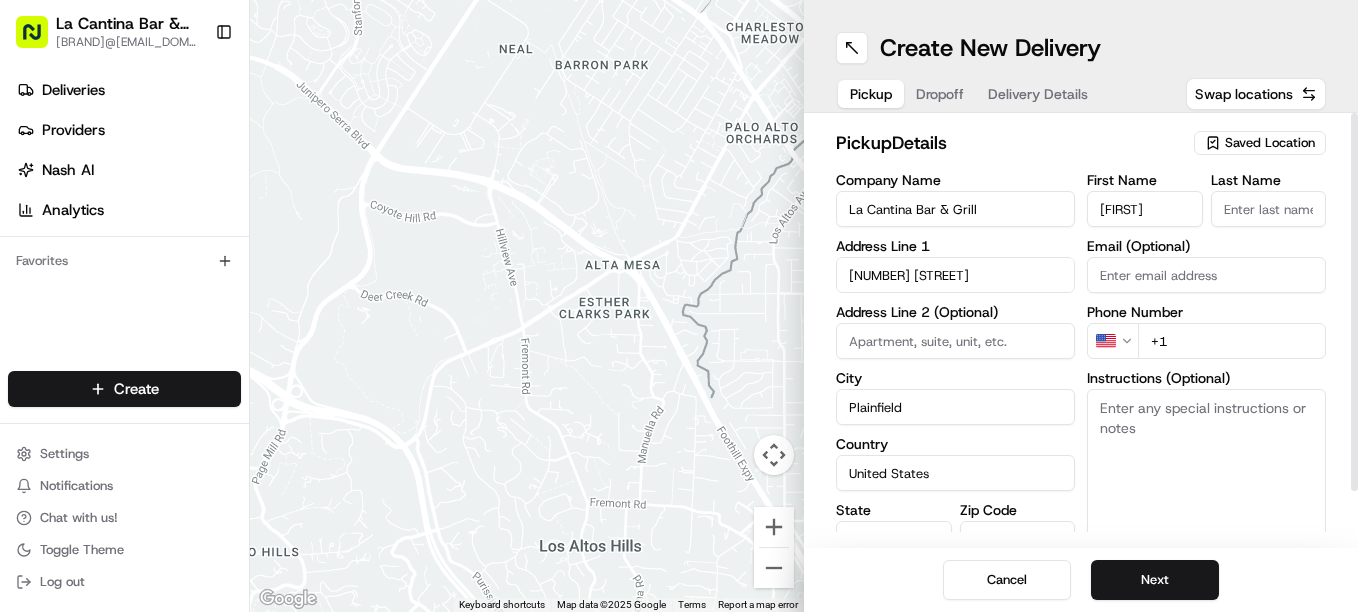 type on "[LAST]" 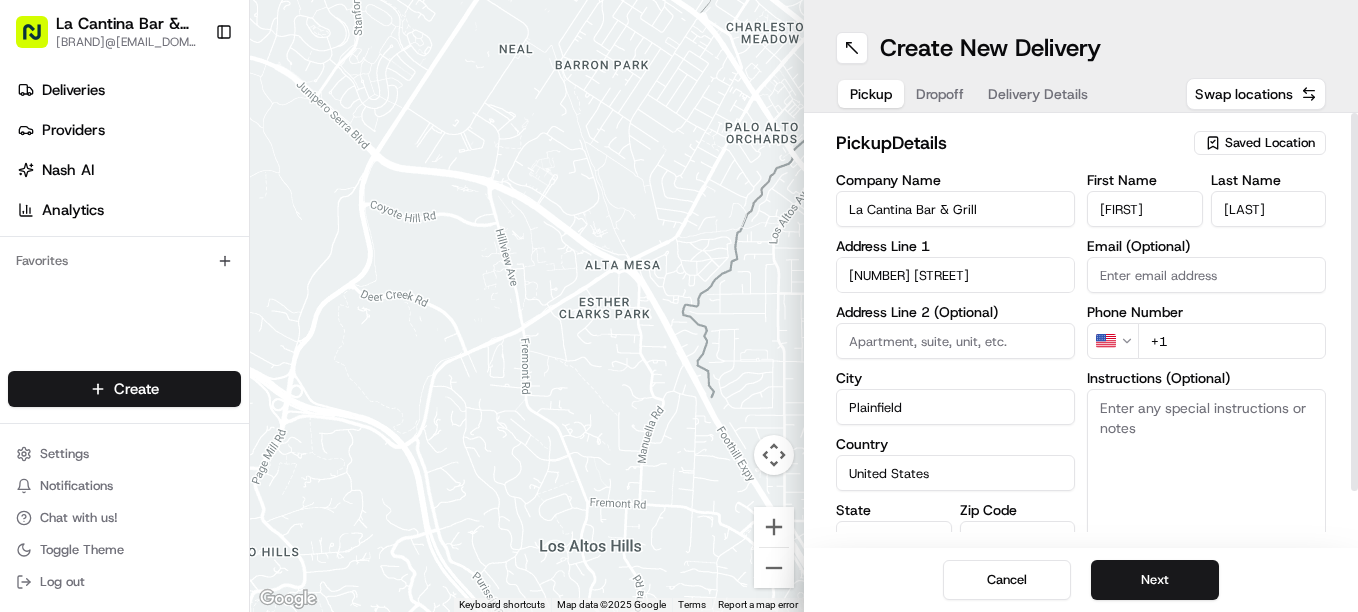 type on "[FIRST][LAST]@[EMAIL_DOMAIN]" 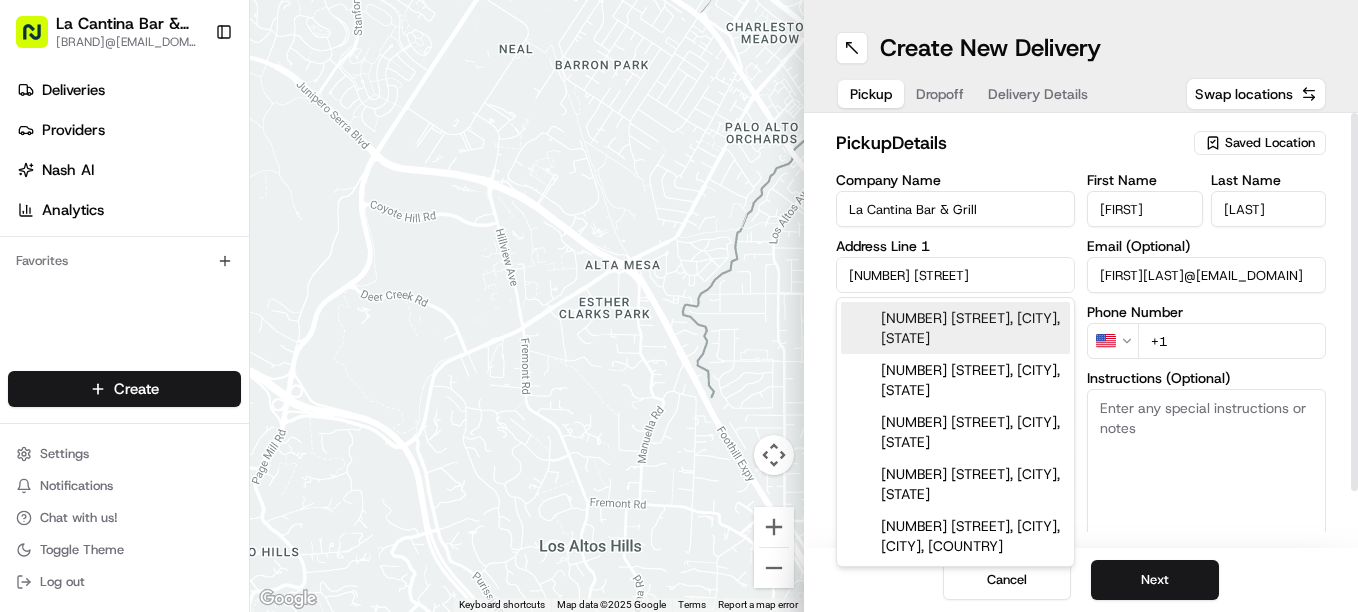 click on "+1" at bounding box center [1232, 341] 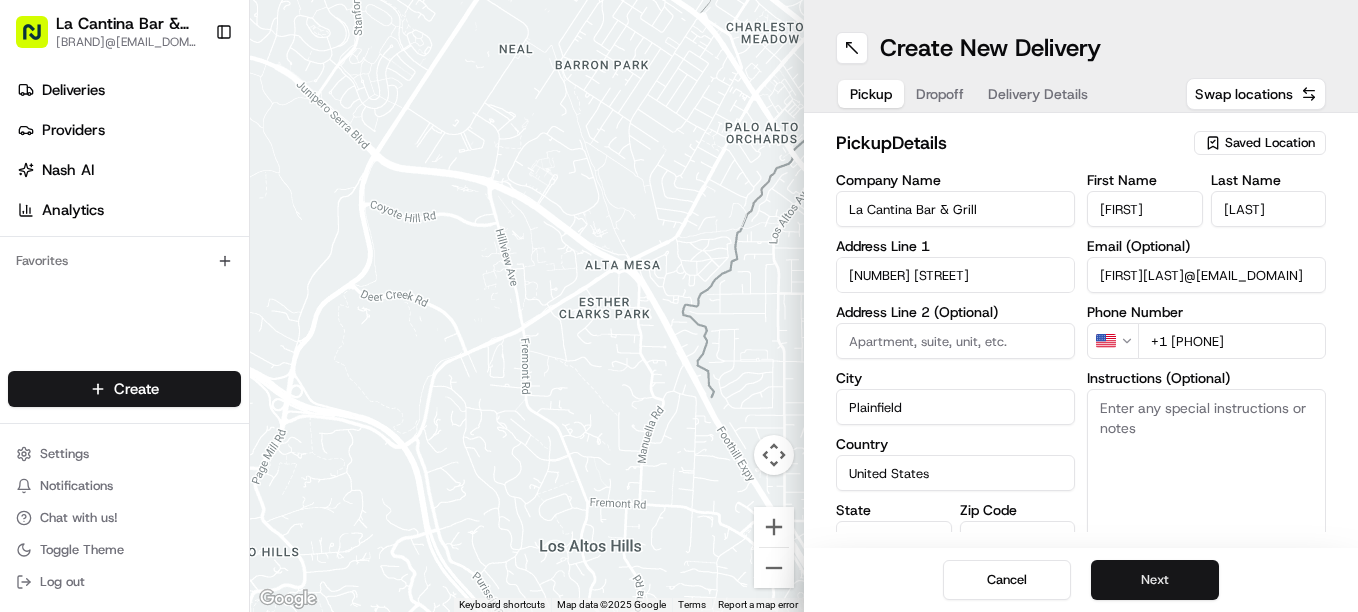 type on "+1 [PHONE]" 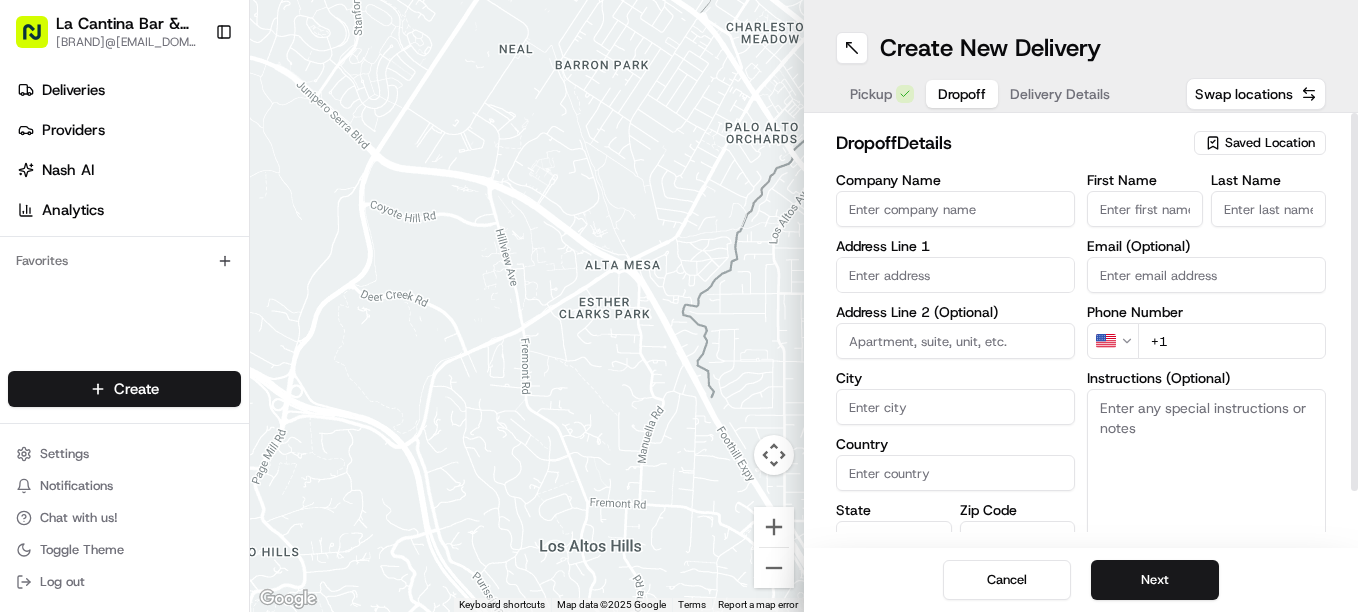 type 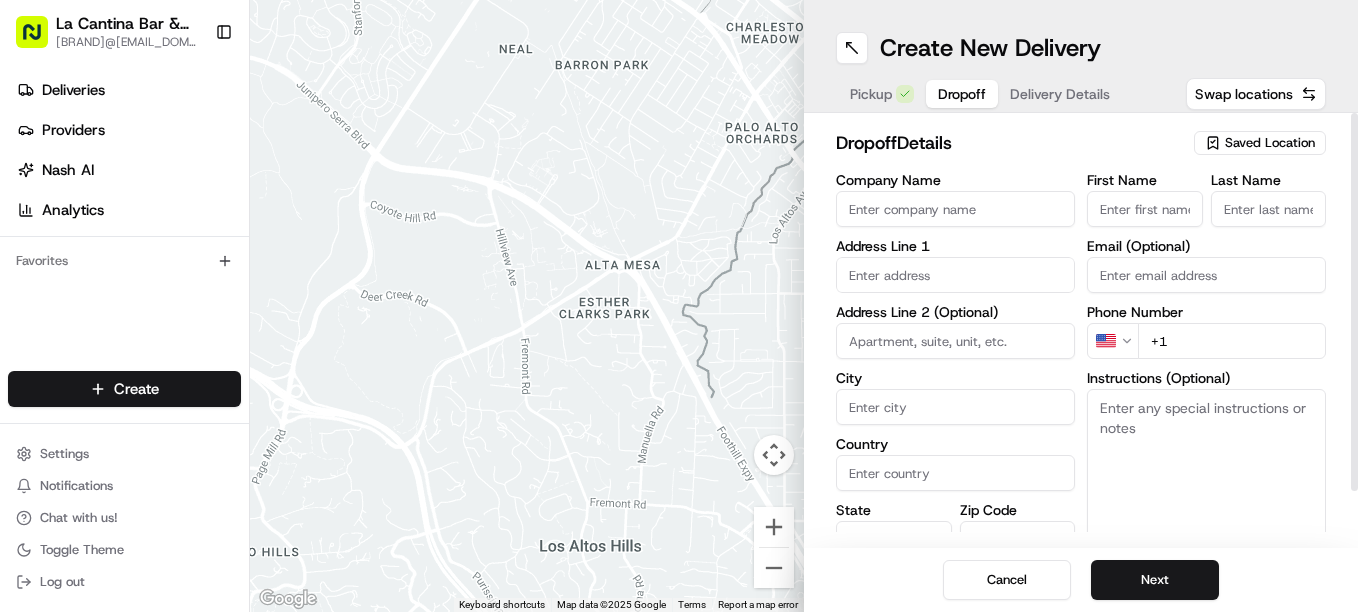 click on "First Name" at bounding box center [1145, 209] 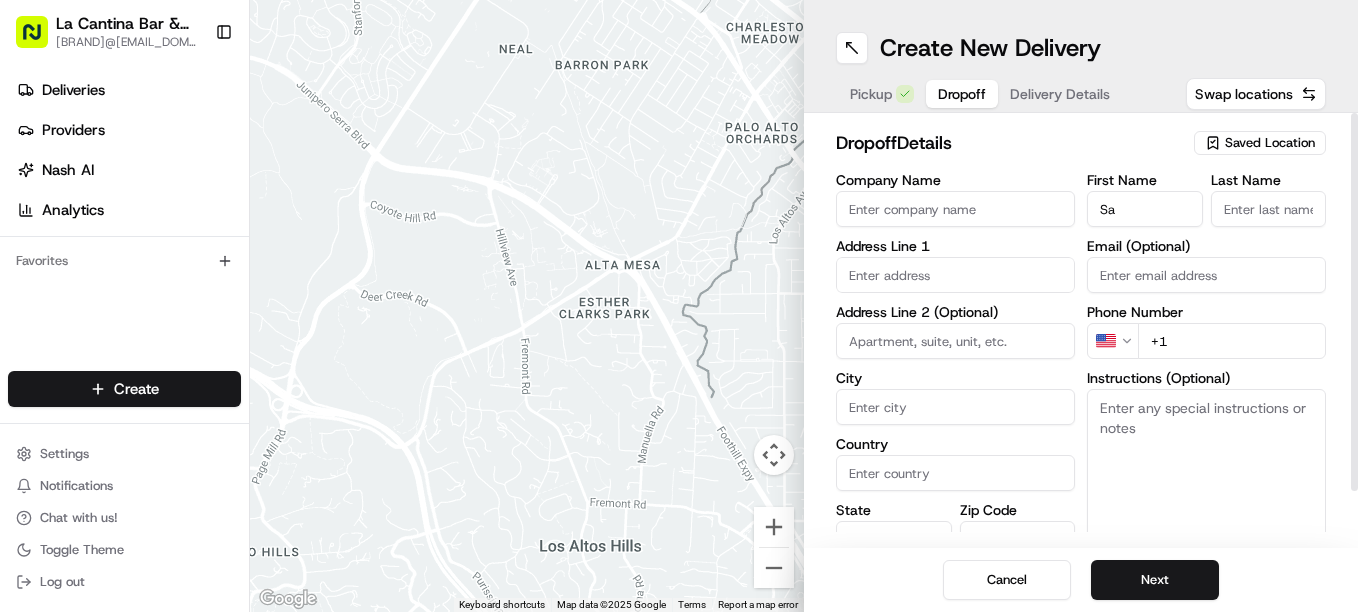 type on "Sam" 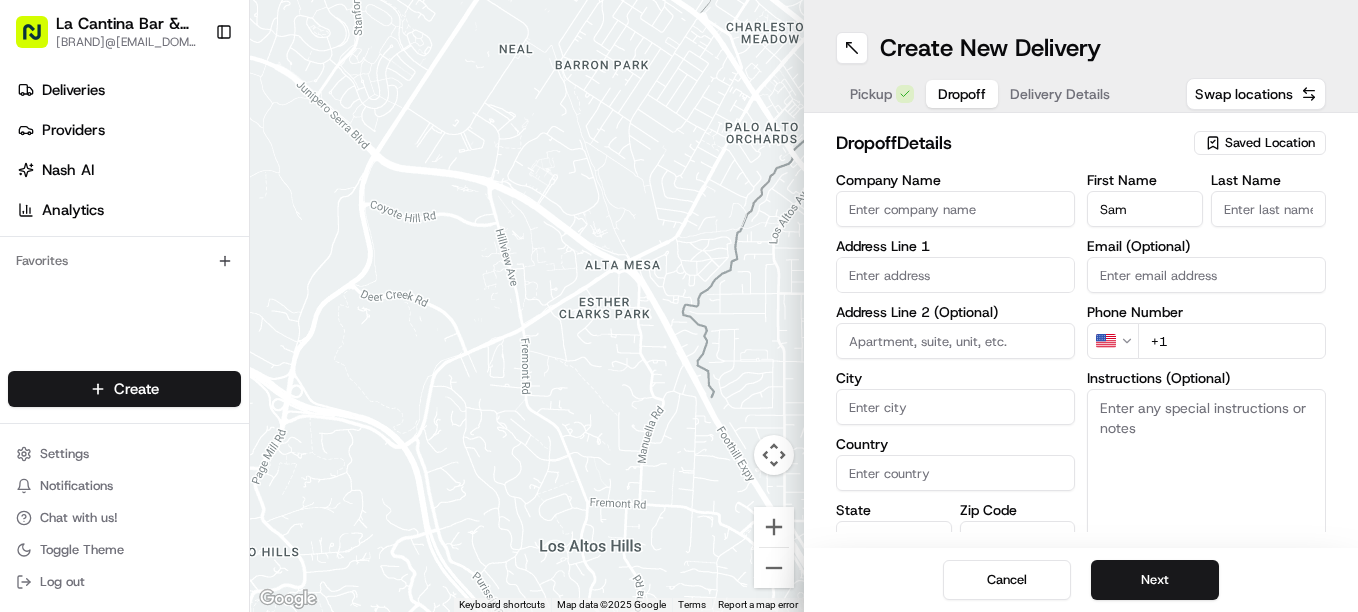 type on "[NUMBER] [STREET]" 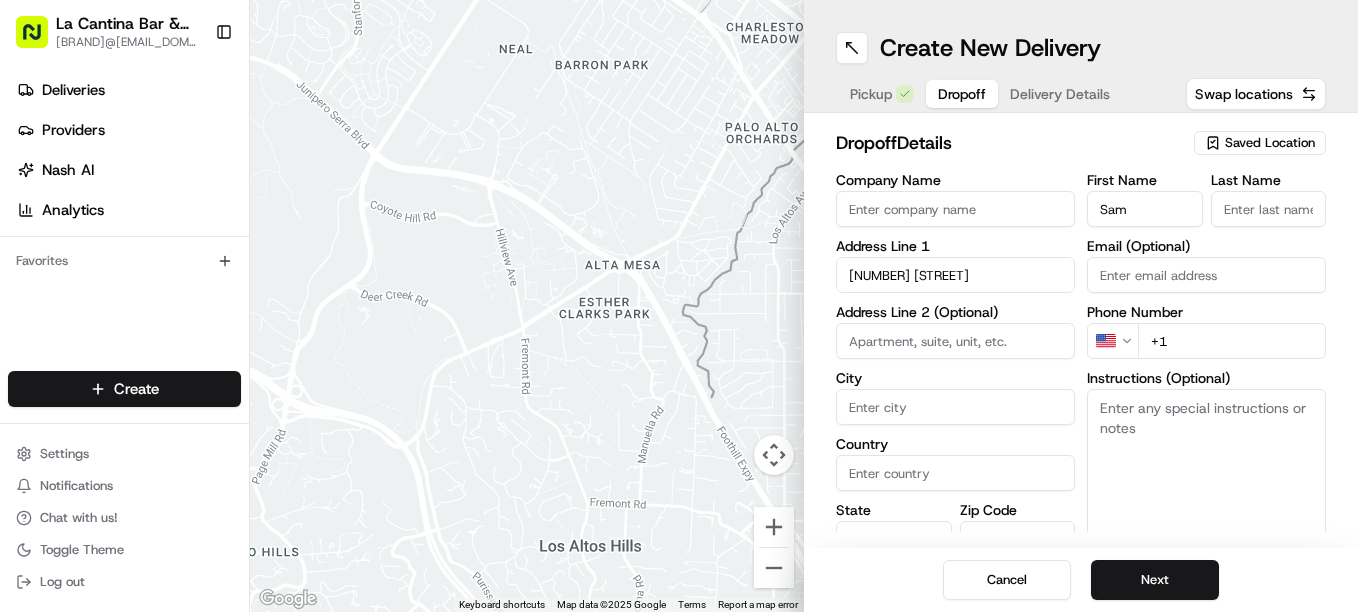 type on "Plainfield" 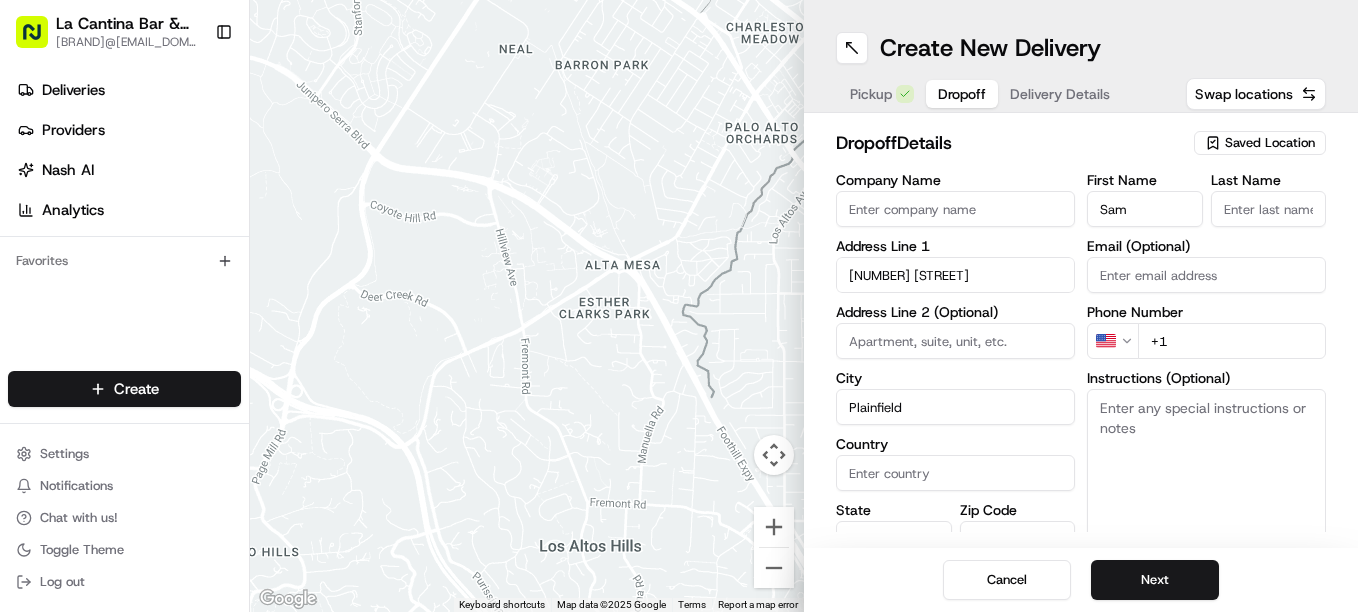 type on "United States" 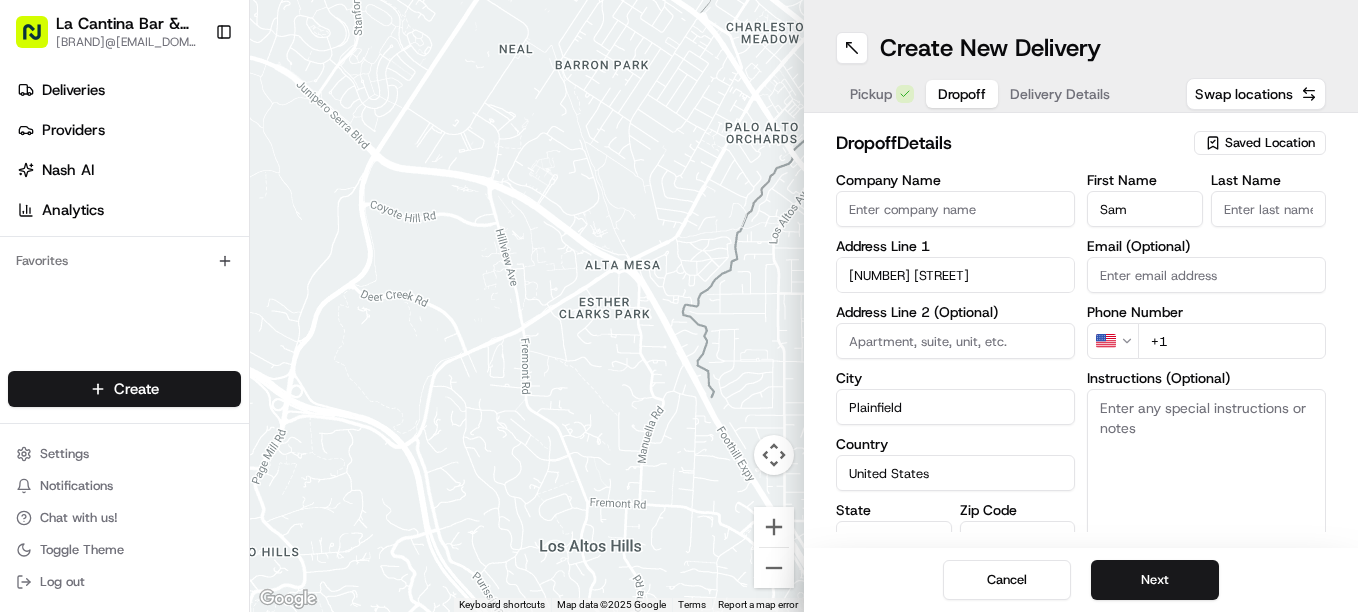 type on "CT" 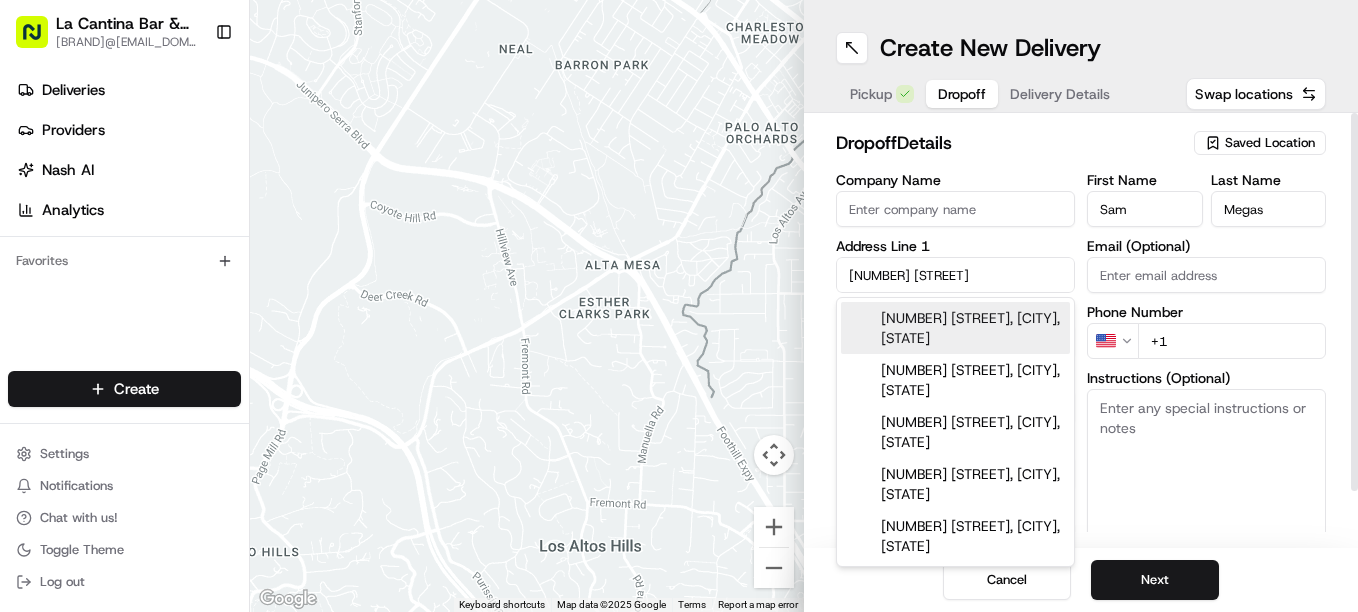 type on "Sam" 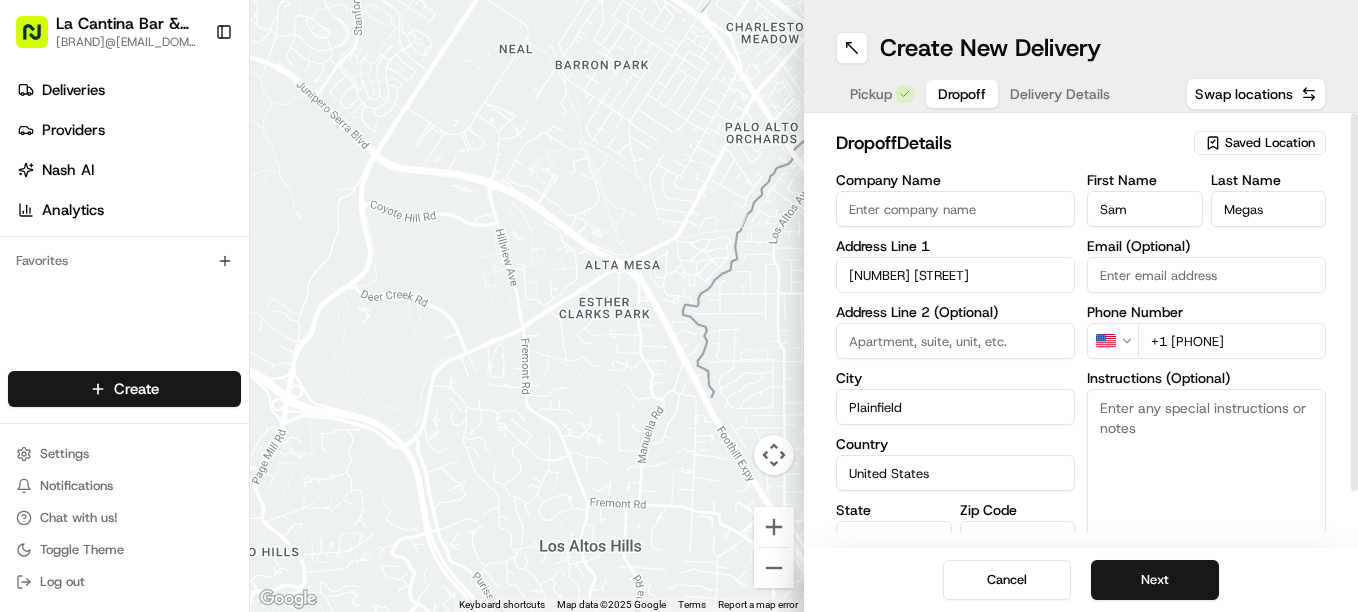 type on "+1 [PHONE]" 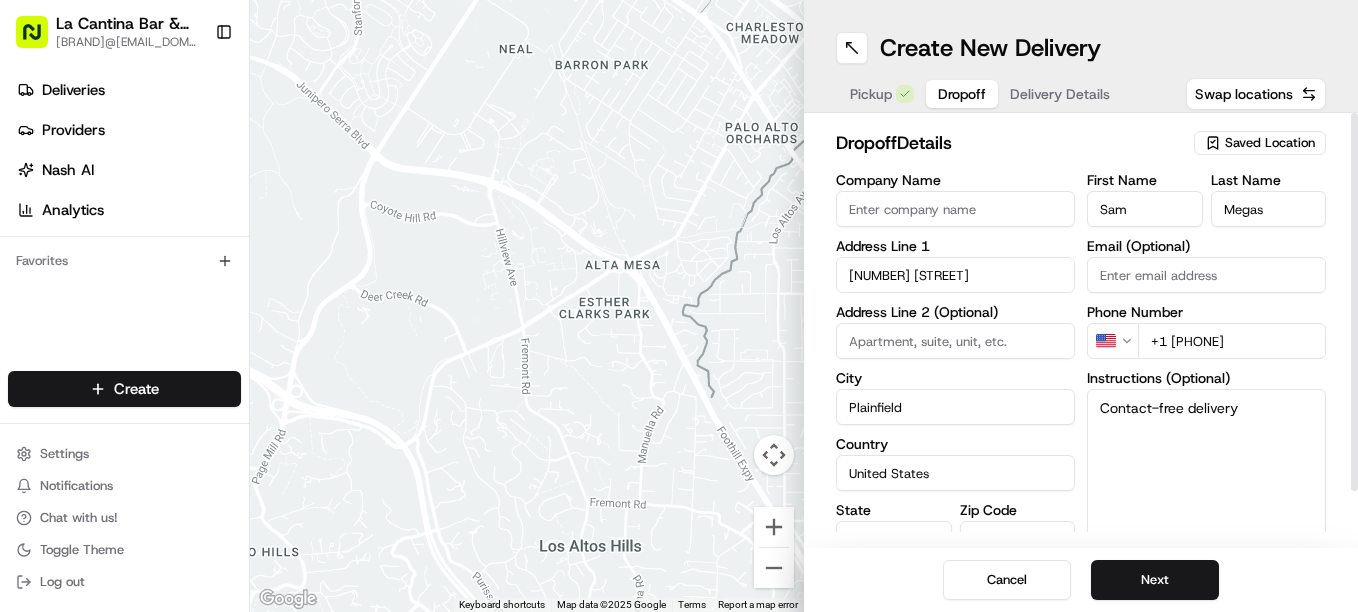 scroll, scrollTop: 61, scrollLeft: 0, axis: vertical 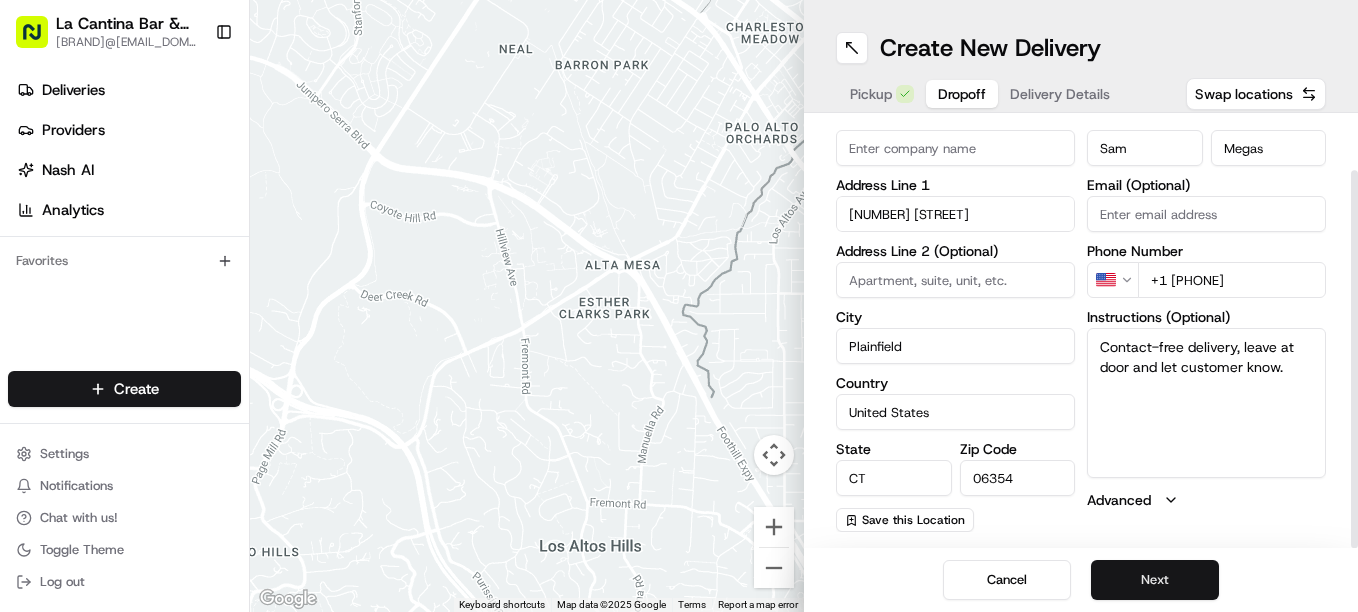 type on "Contact-free delivery, leave at door and let customer know." 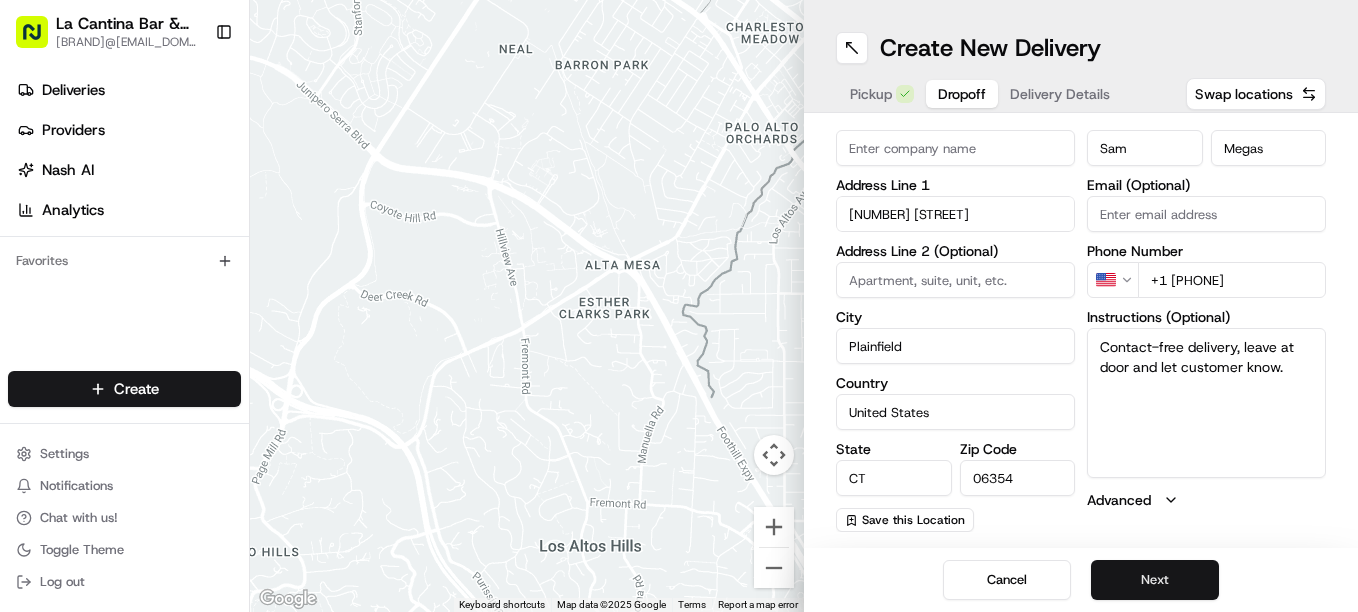 click on "Next" at bounding box center [1155, 580] 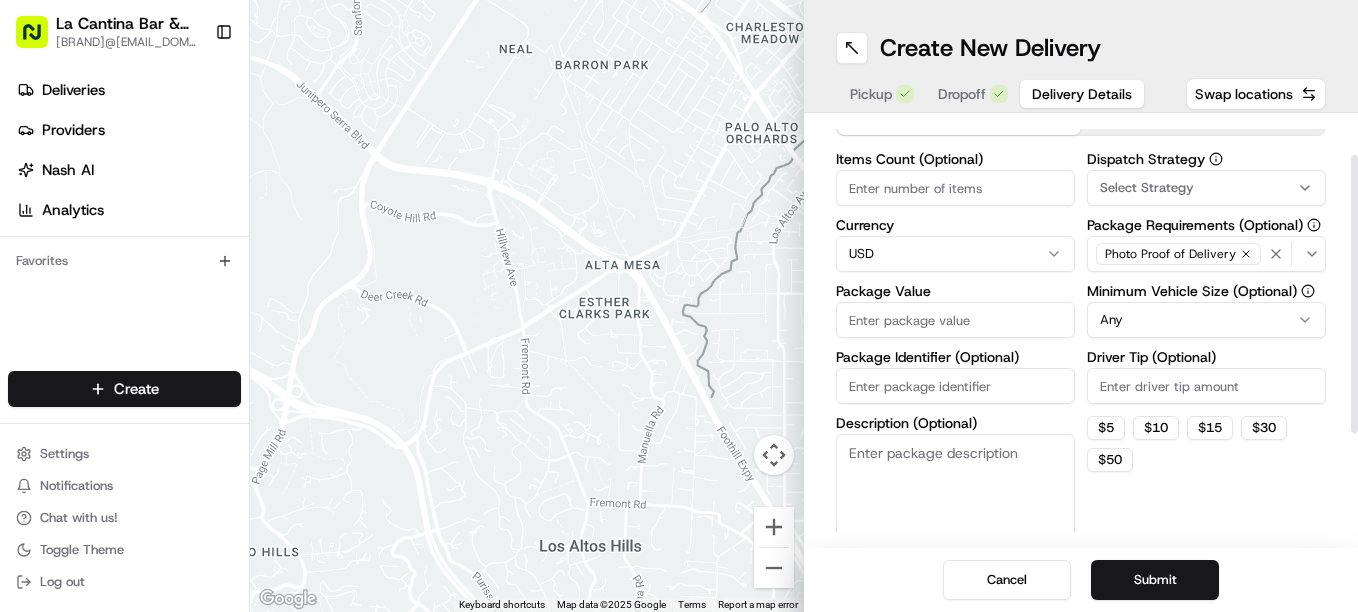 click on "Package Value" at bounding box center (955, 320) 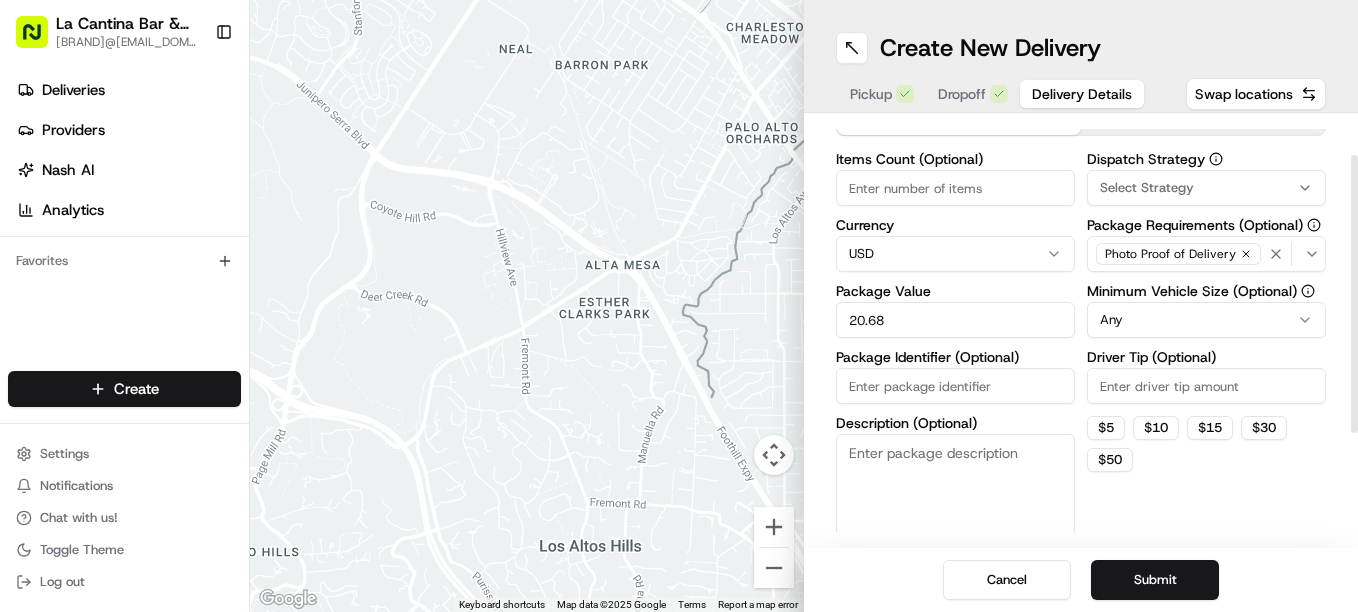 type on "20.68" 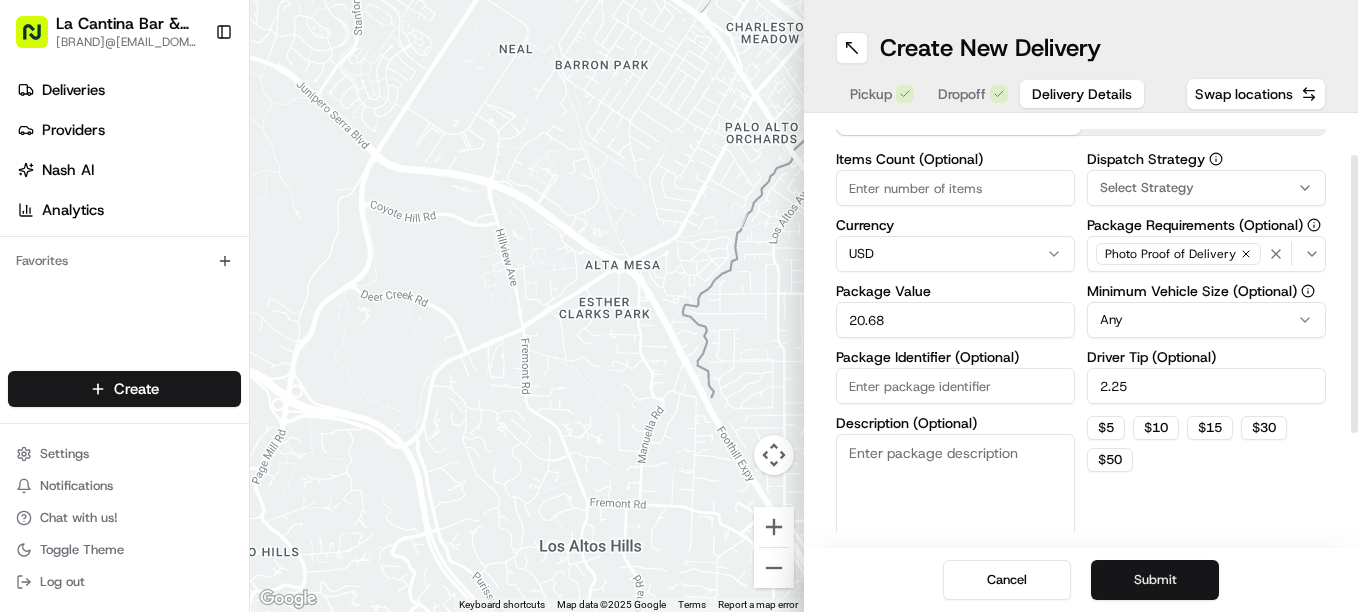 type on "2.25" 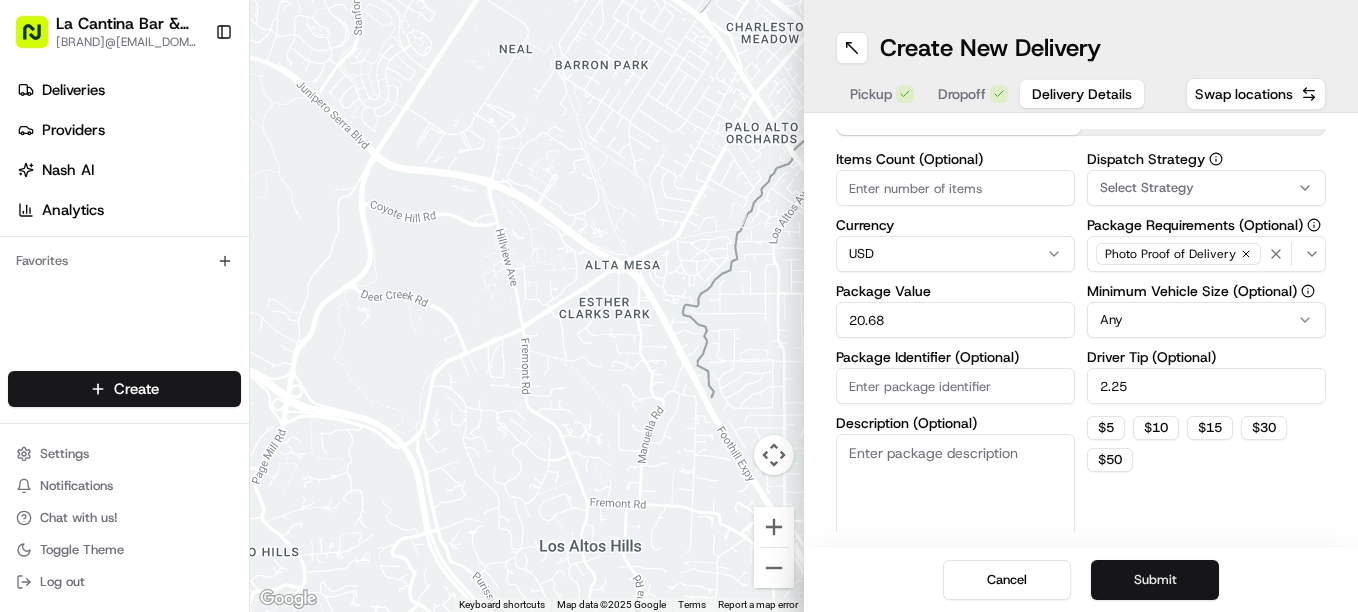 click on "Submit" at bounding box center [1155, 580] 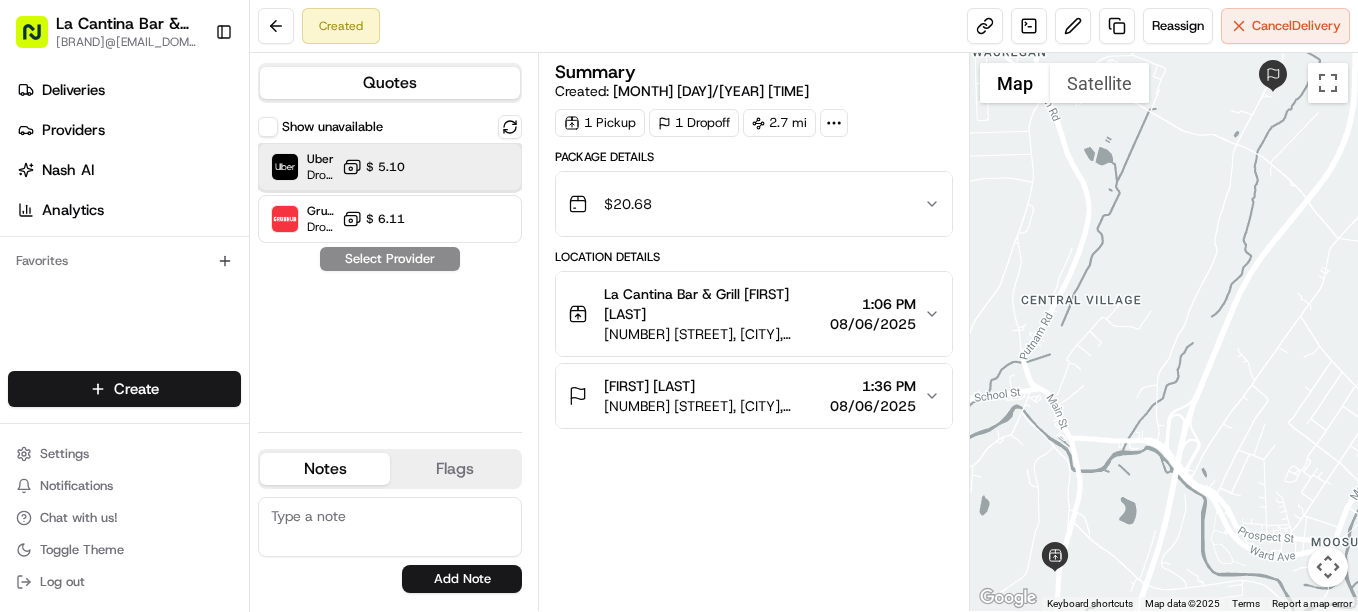 click on "Uber Dropoff ETA   44 minutes $   5.10" at bounding box center [390, 167] 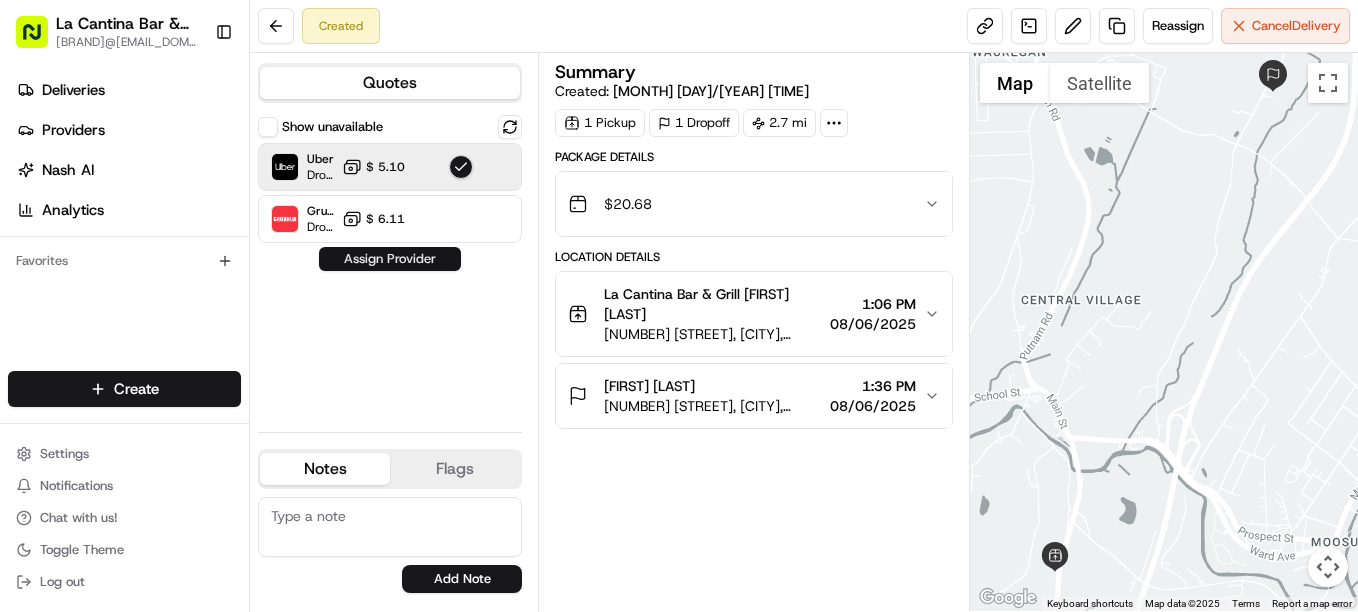 click on "Assign Provider" at bounding box center (390, 259) 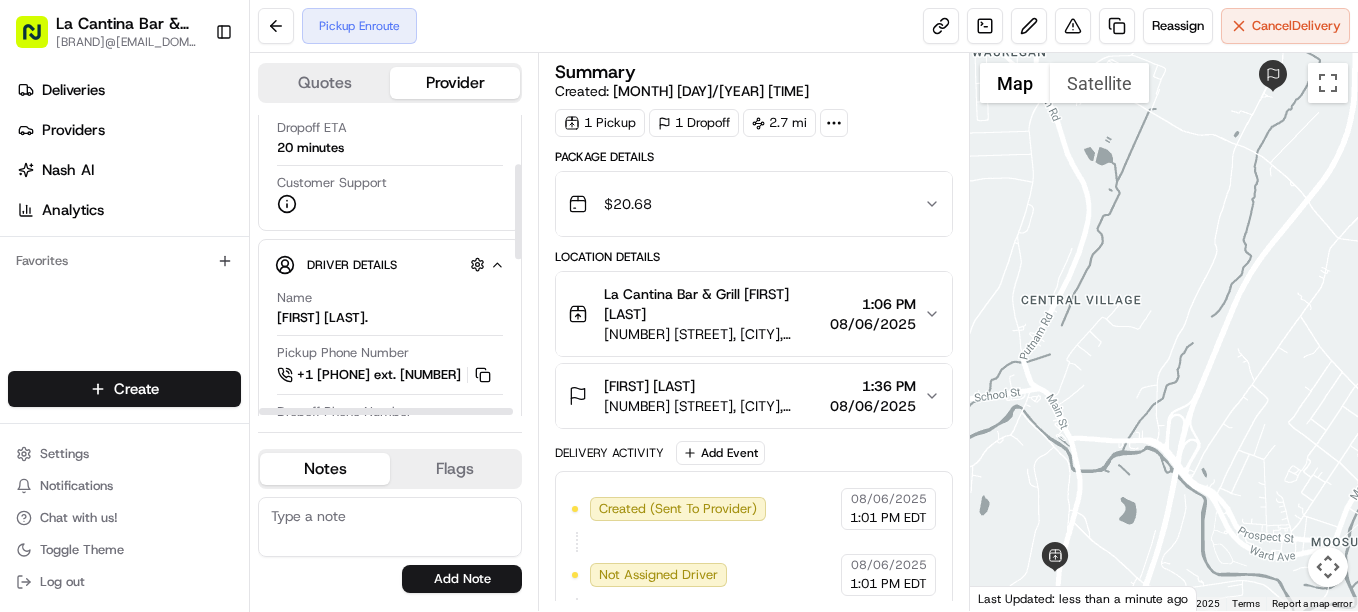 scroll, scrollTop: 0, scrollLeft: 0, axis: both 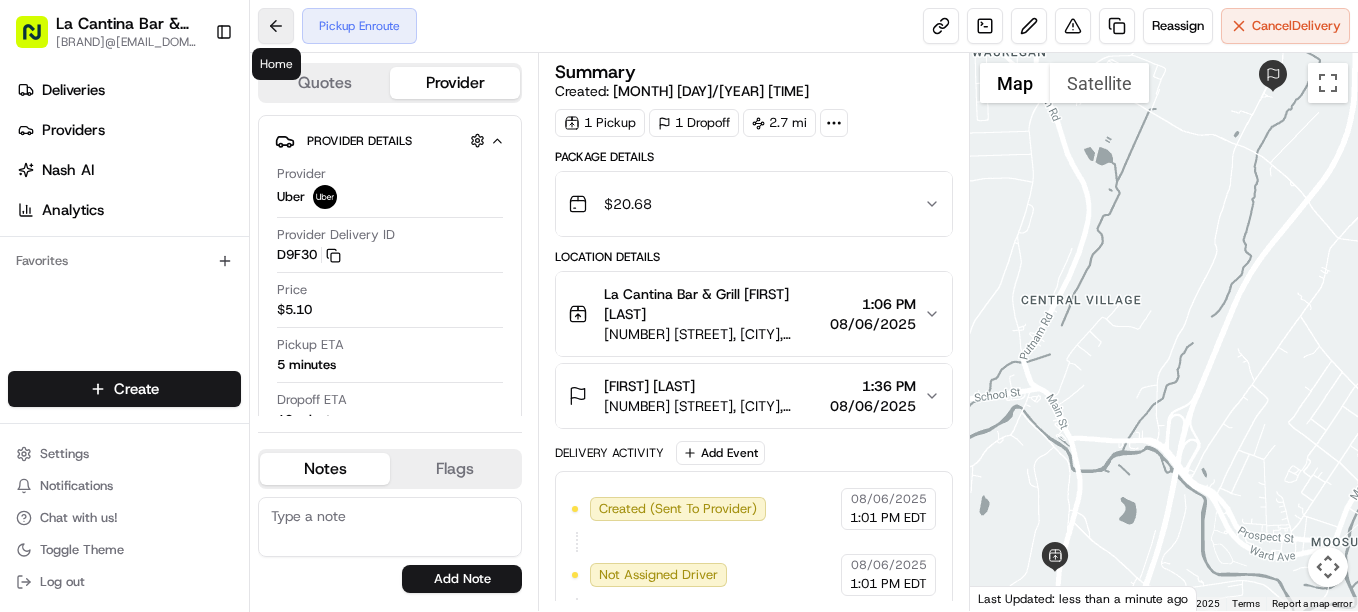 click at bounding box center (276, 26) 